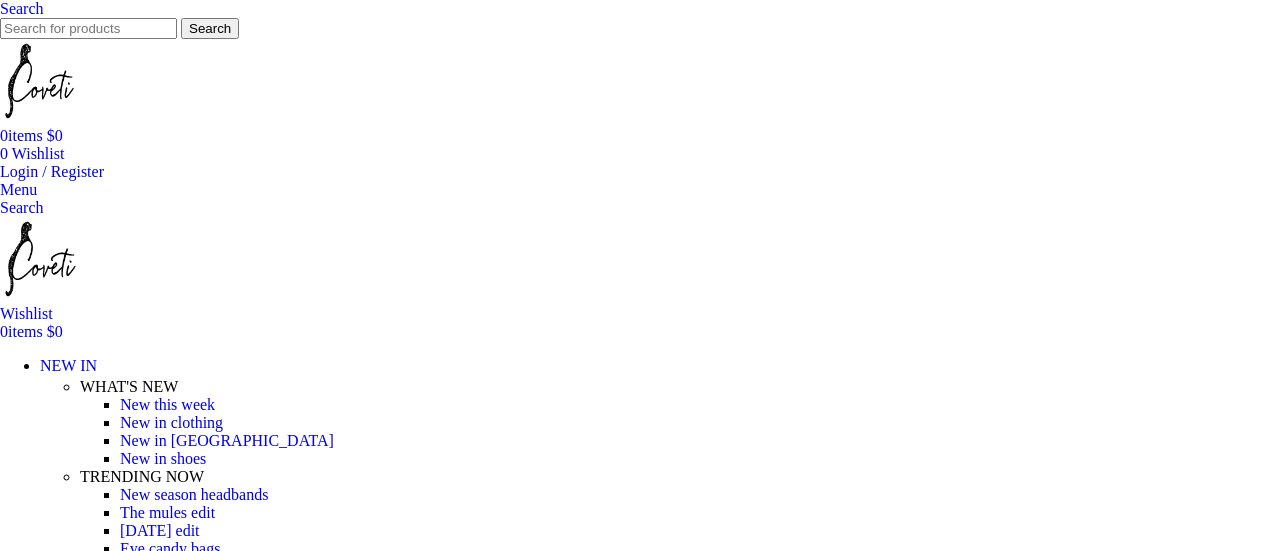 scroll, scrollTop: 0, scrollLeft: 0, axis: both 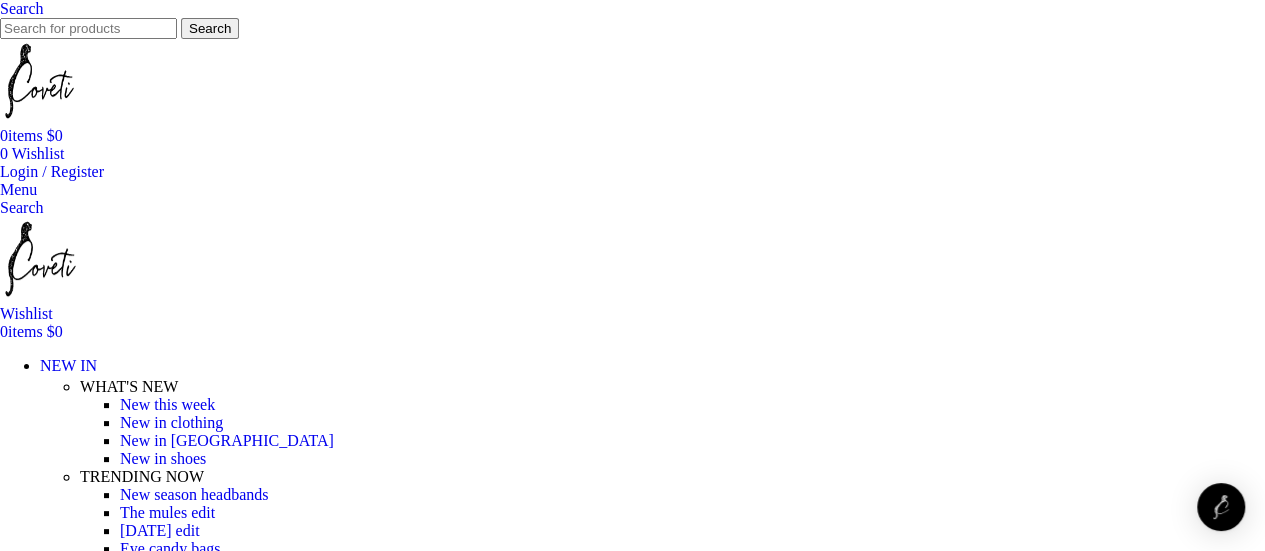 click on "Categories" at bounding box center (632, 16019) 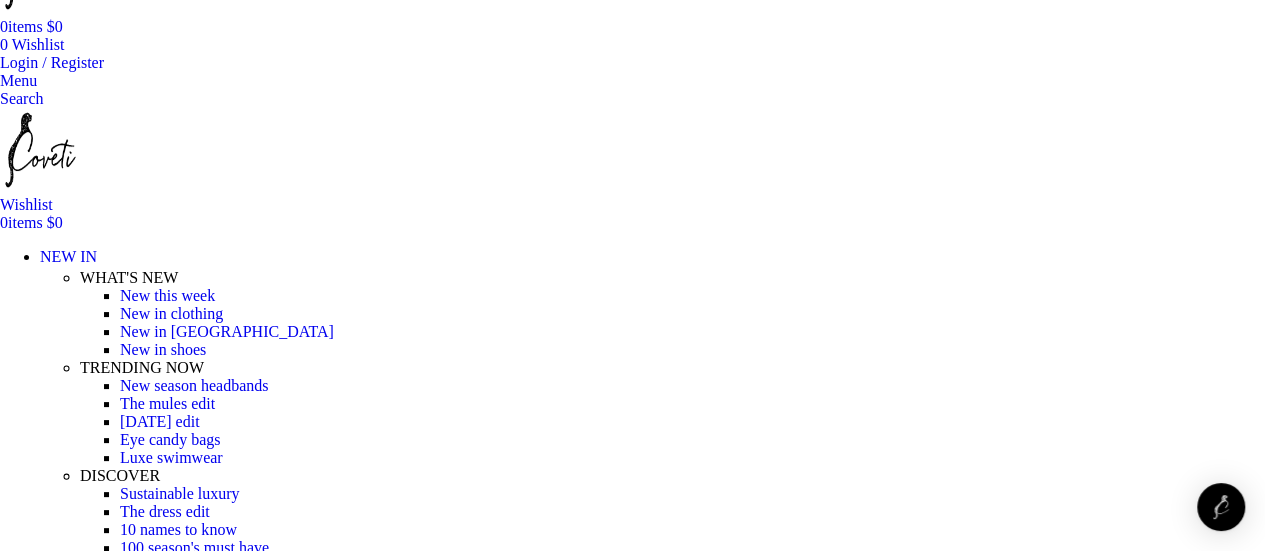 scroll, scrollTop: 124, scrollLeft: 0, axis: vertical 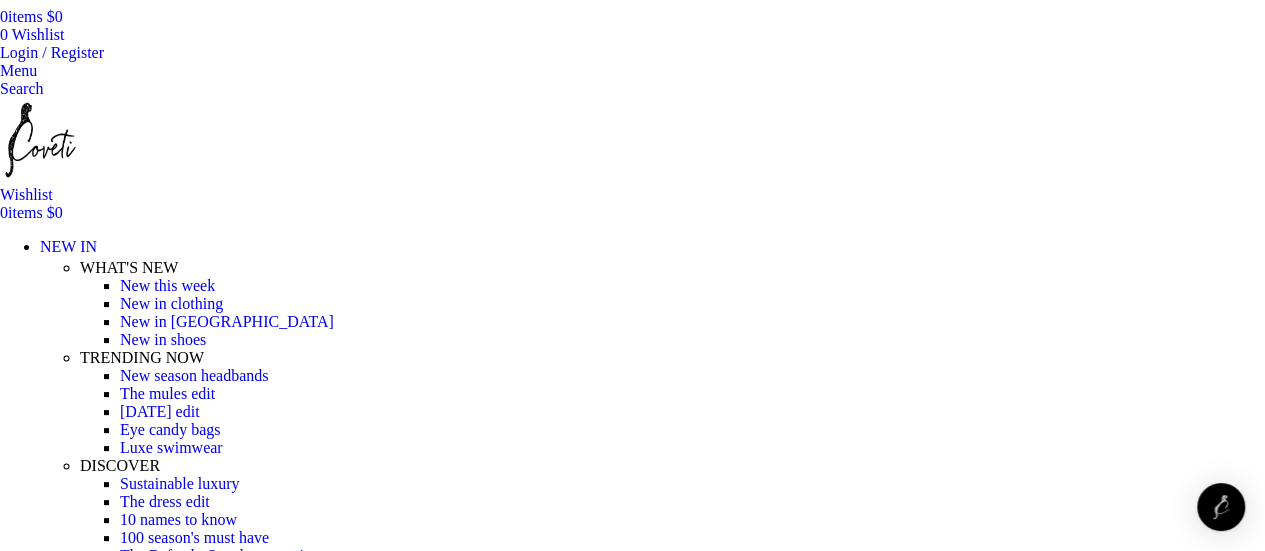 click on "Clothing" at bounding box center (108, 17396) 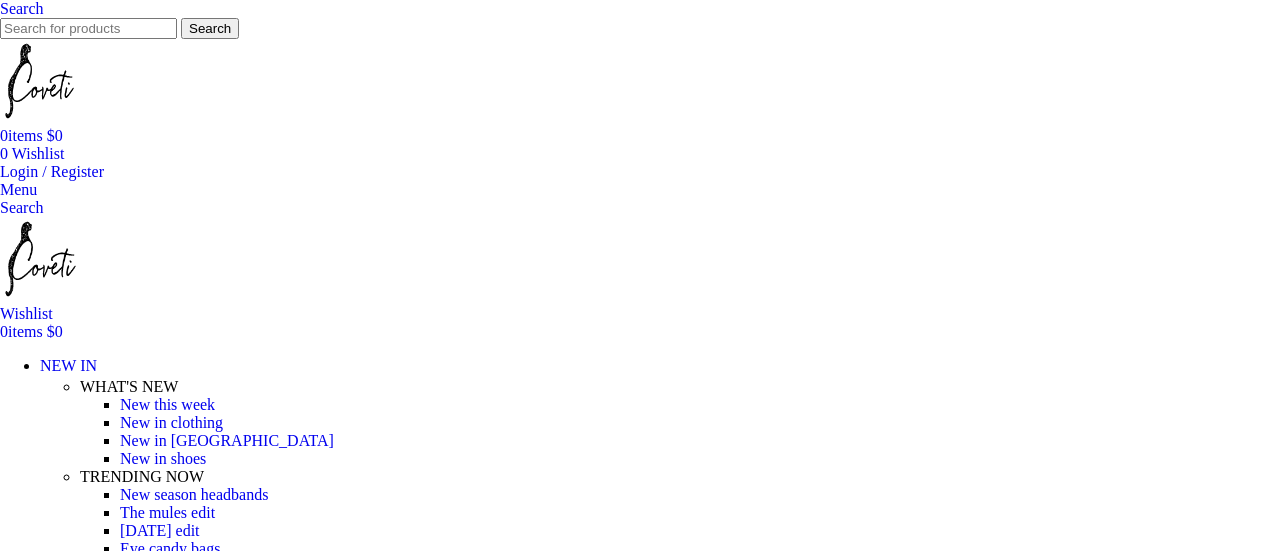 scroll, scrollTop: 0, scrollLeft: 0, axis: both 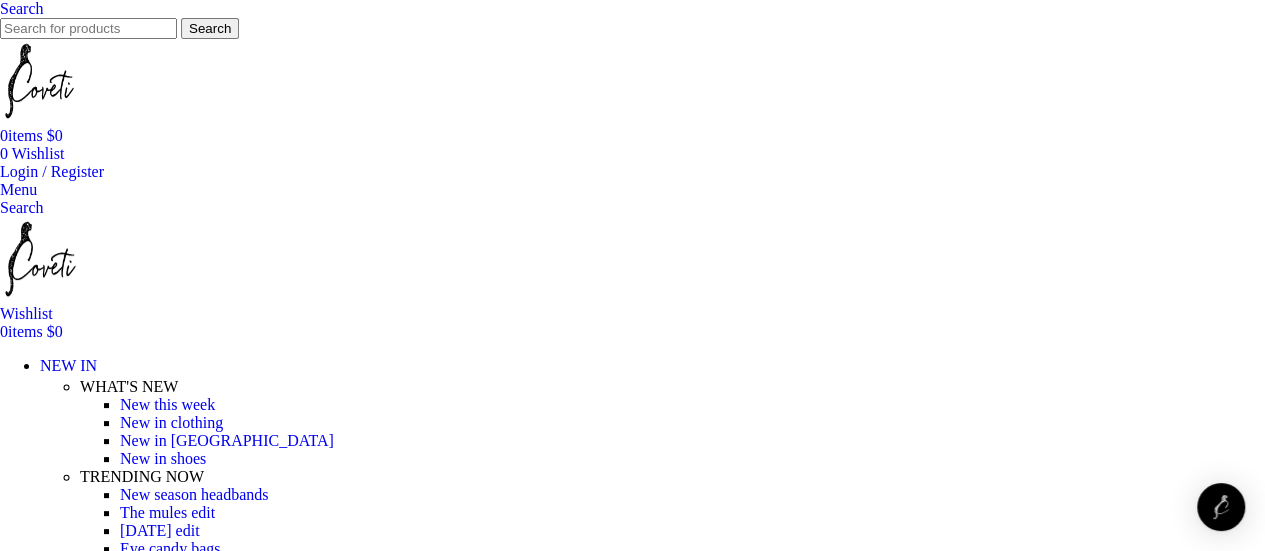click on "All clothing" at bounding box center (158, 2378) 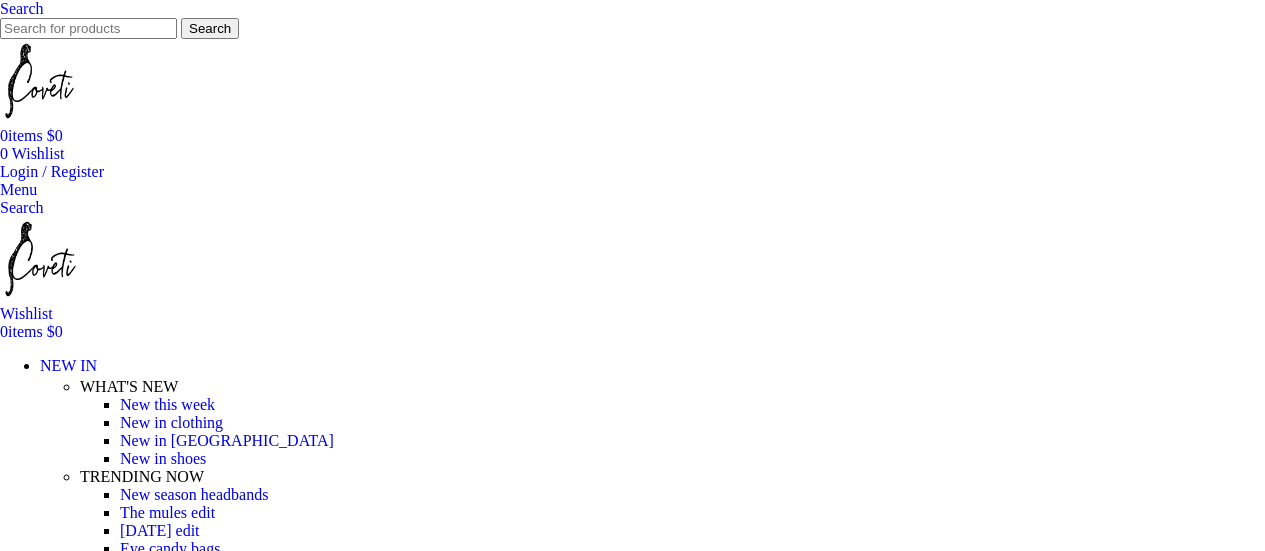 scroll, scrollTop: 0, scrollLeft: 0, axis: both 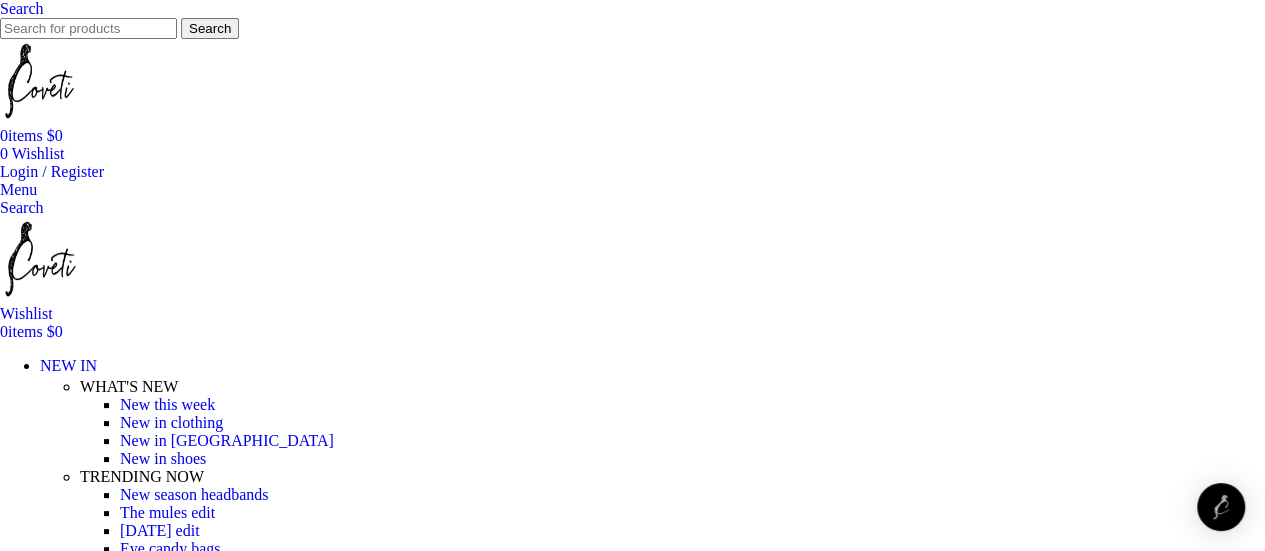 click on "CLOTHING" at bounding box center [81, 6366] 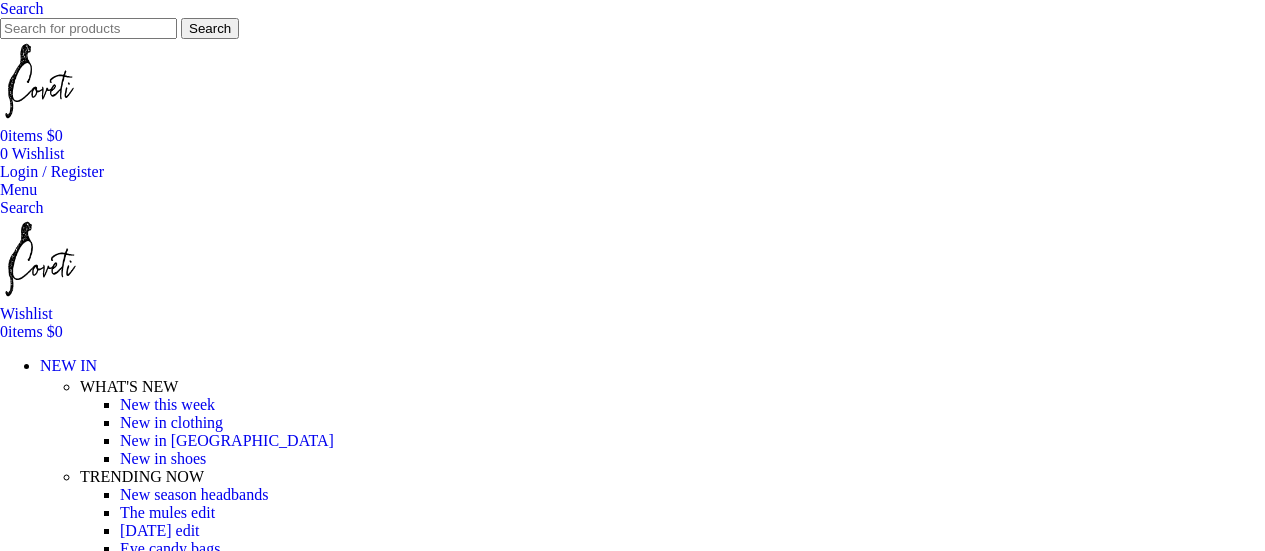 scroll, scrollTop: 0, scrollLeft: 0, axis: both 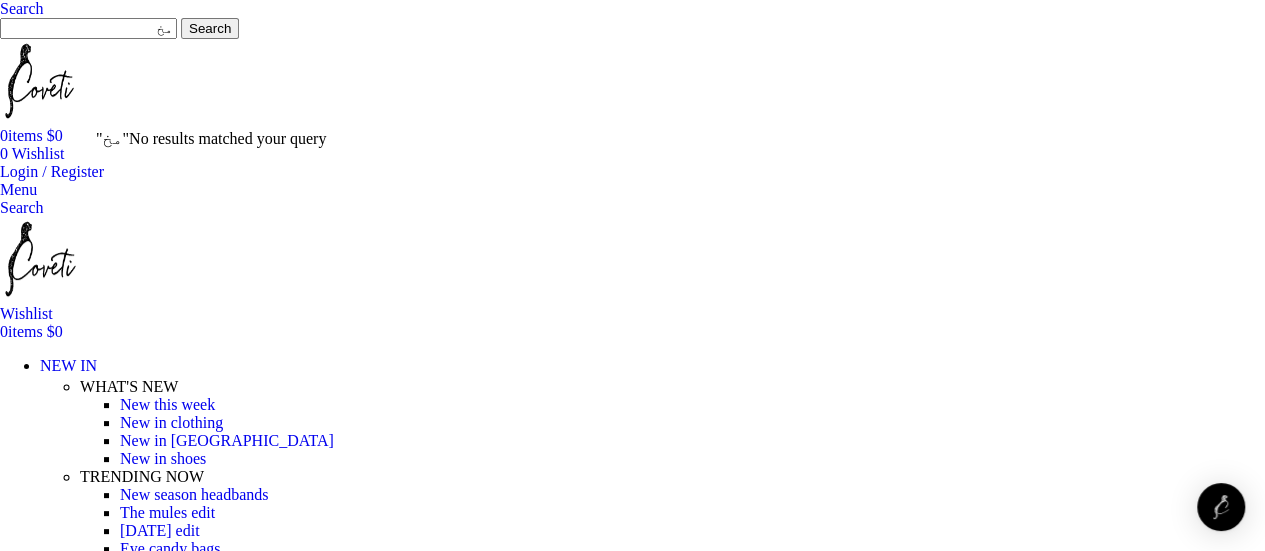 type on "م" 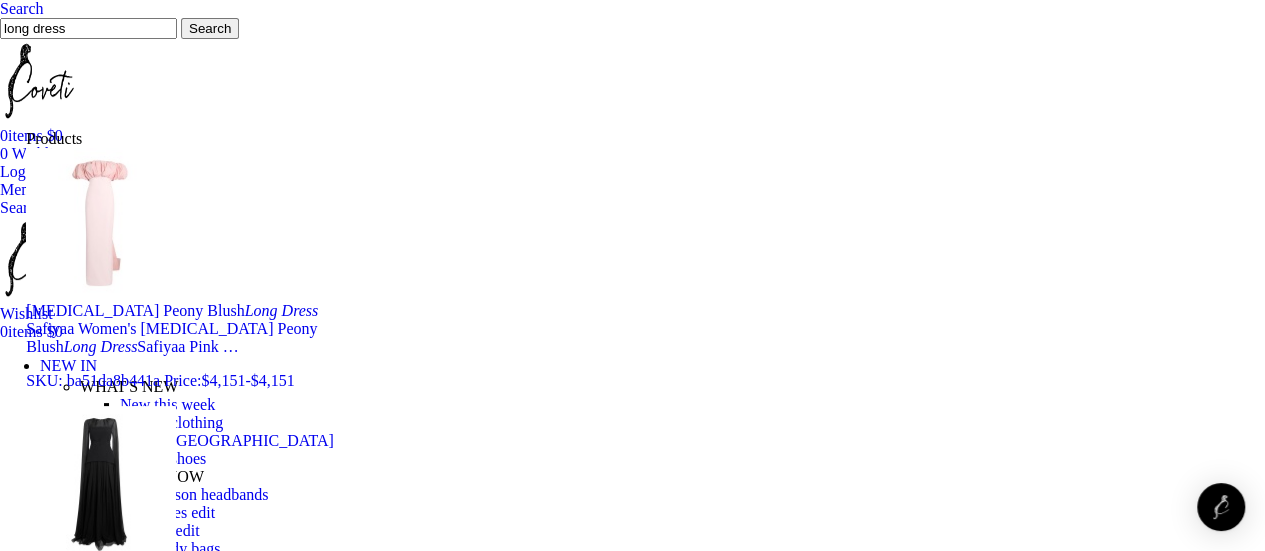type on "long dress" 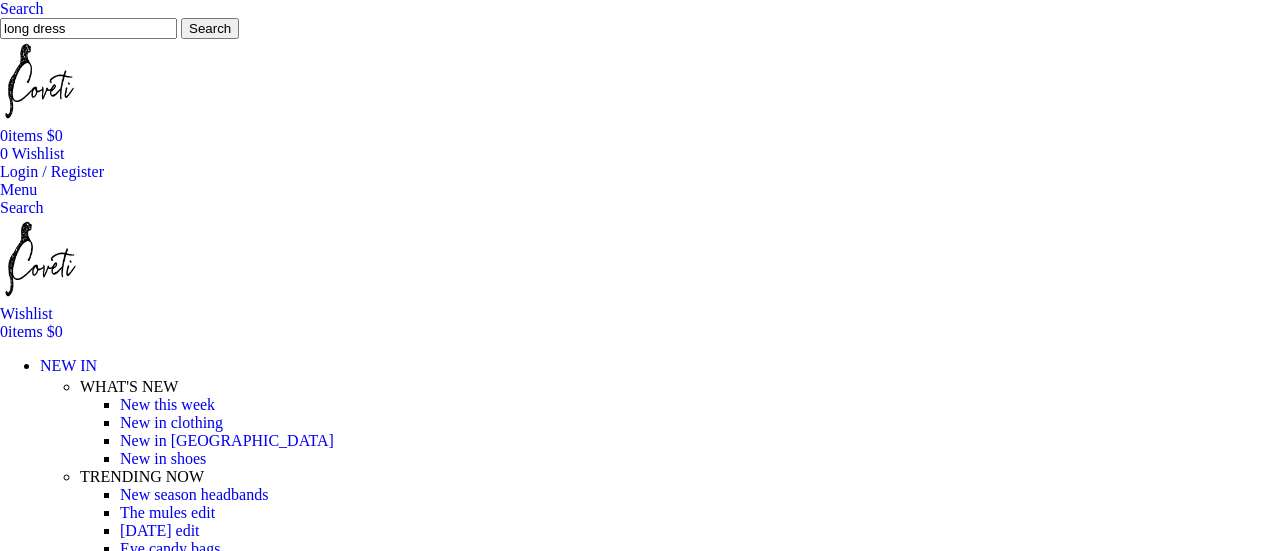 scroll, scrollTop: 0, scrollLeft: 0, axis: both 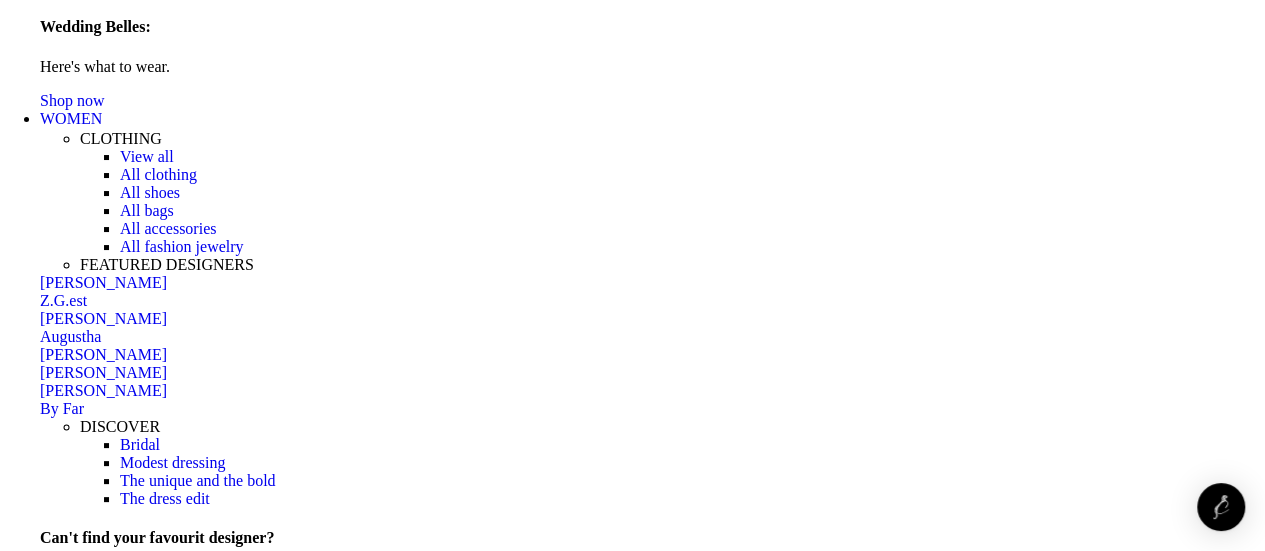 click at bounding box center (632, 20996) 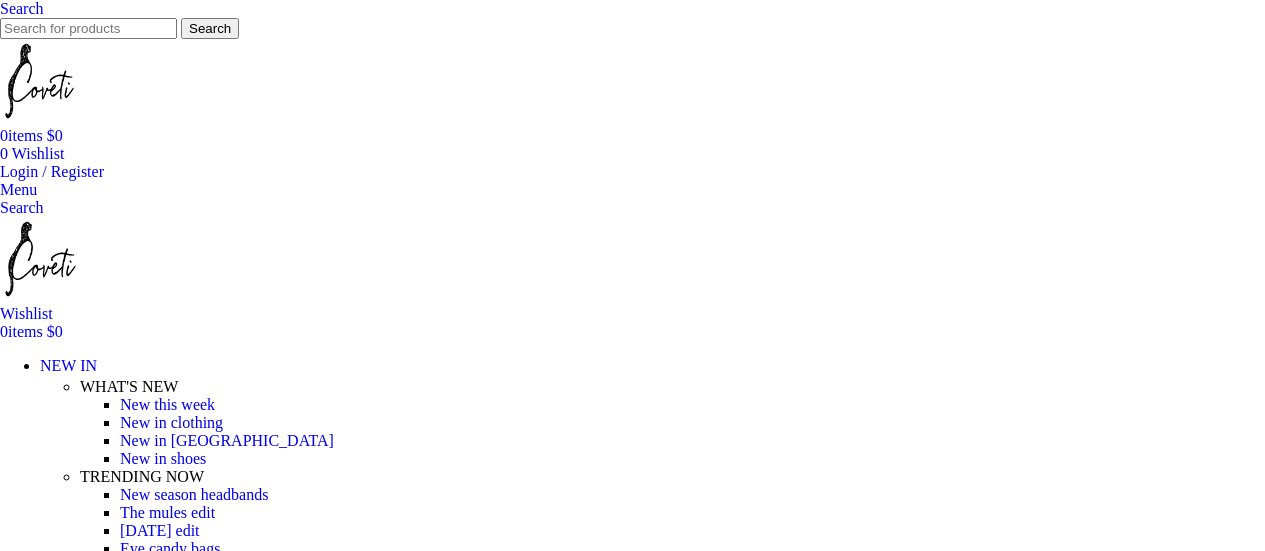 scroll, scrollTop: 0, scrollLeft: 0, axis: both 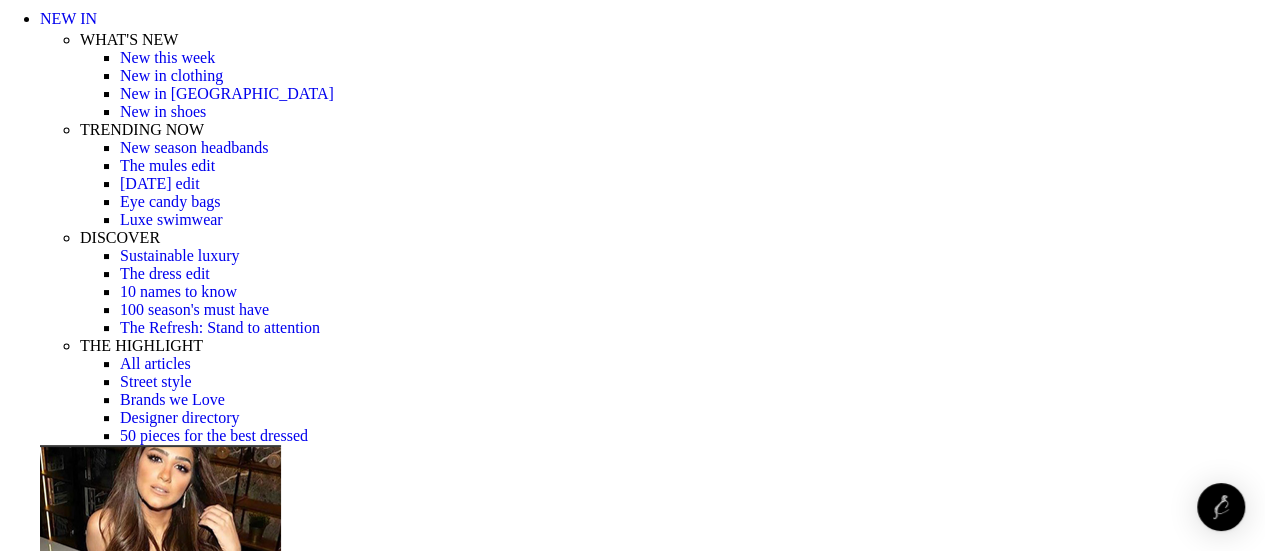 click at bounding box center (310, 18163) 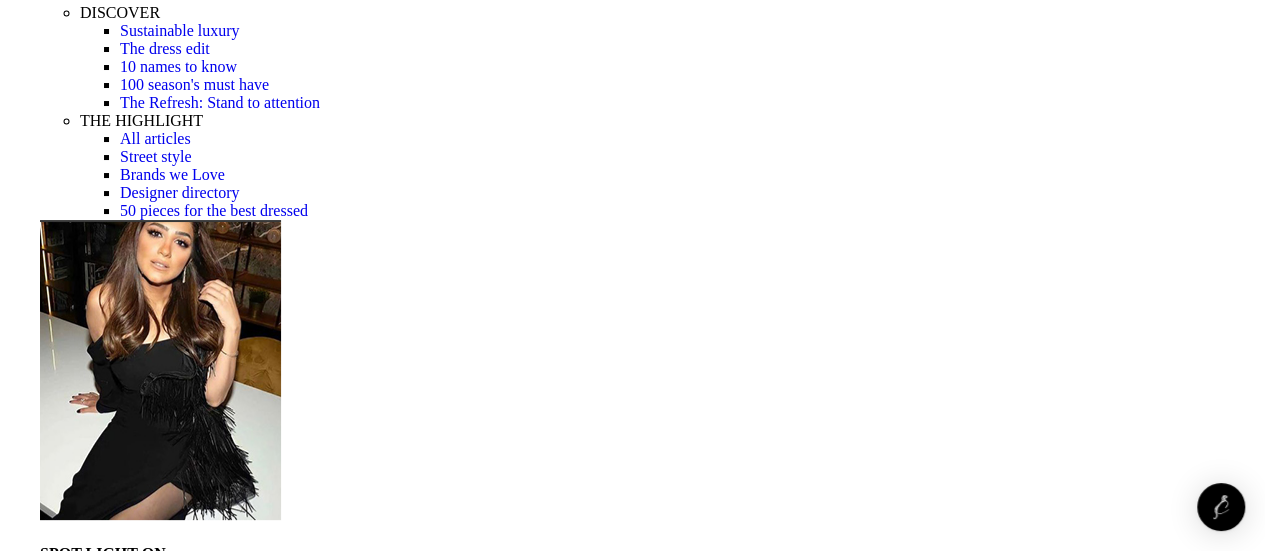 scroll, scrollTop: 587, scrollLeft: 0, axis: vertical 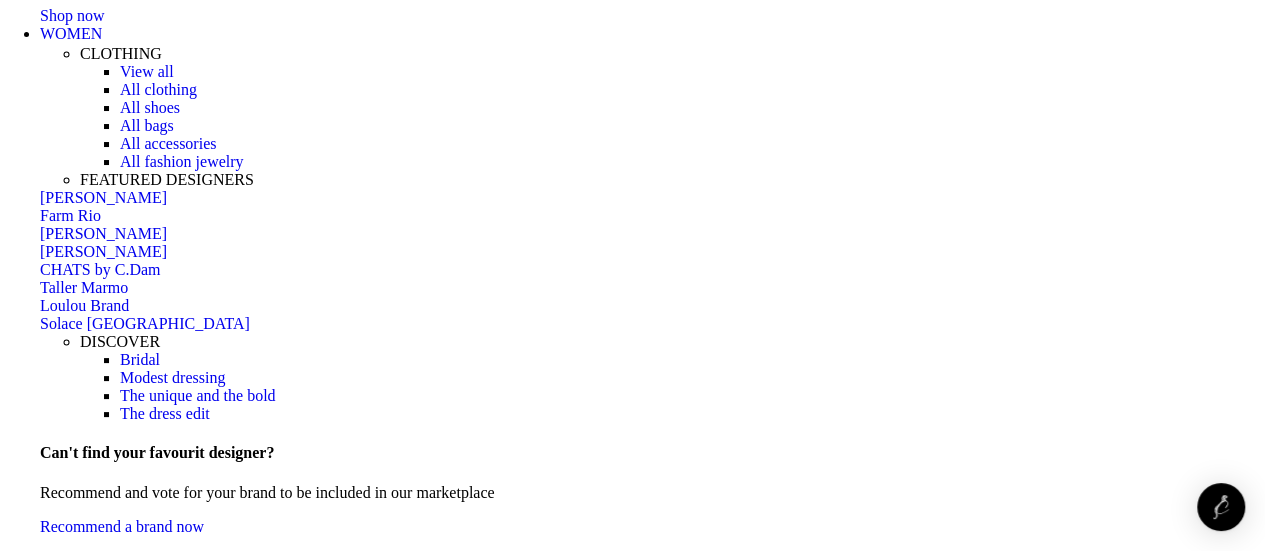 click on "2" at bounding box center (44, 23213) 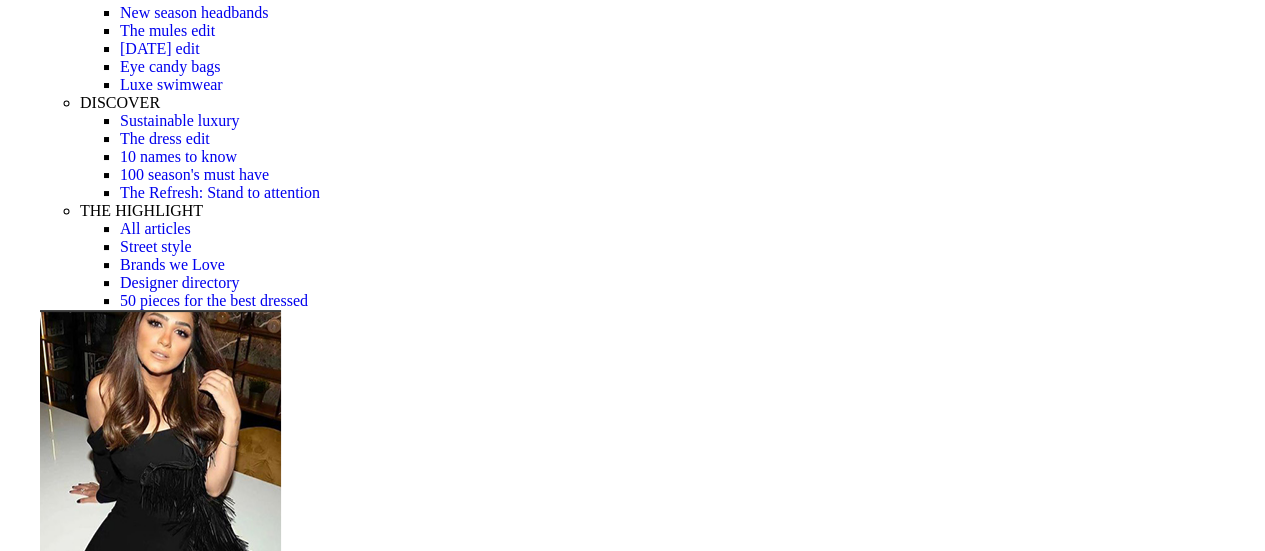scroll, scrollTop: 482, scrollLeft: 0, axis: vertical 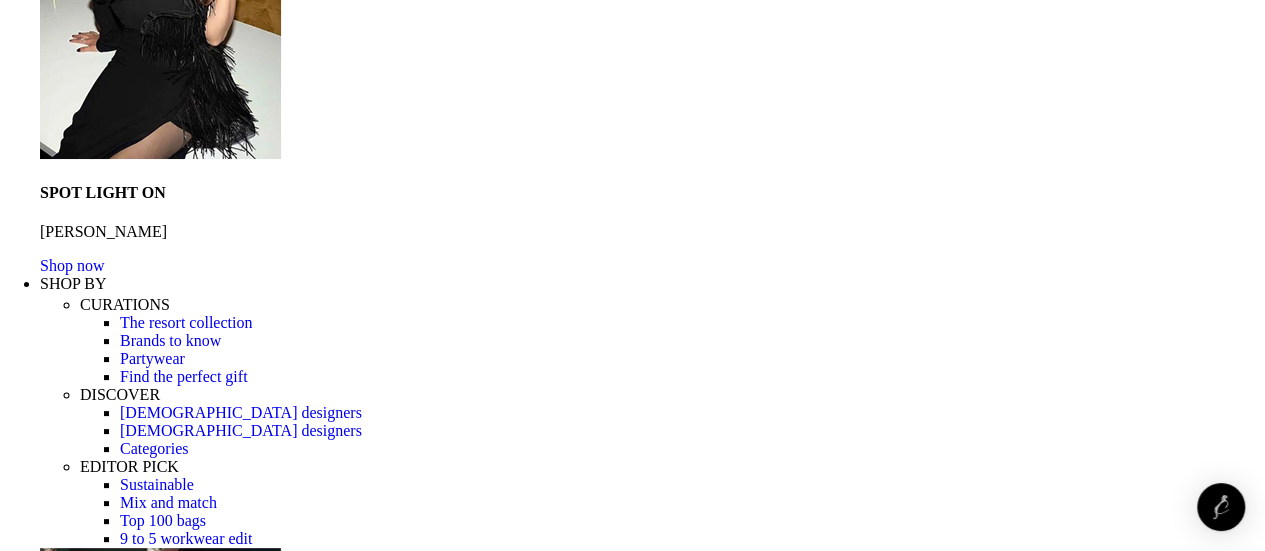 drag, startPoint x: 1274, startPoint y: 271, endPoint x: 1279, endPoint y: 131, distance: 140.08926 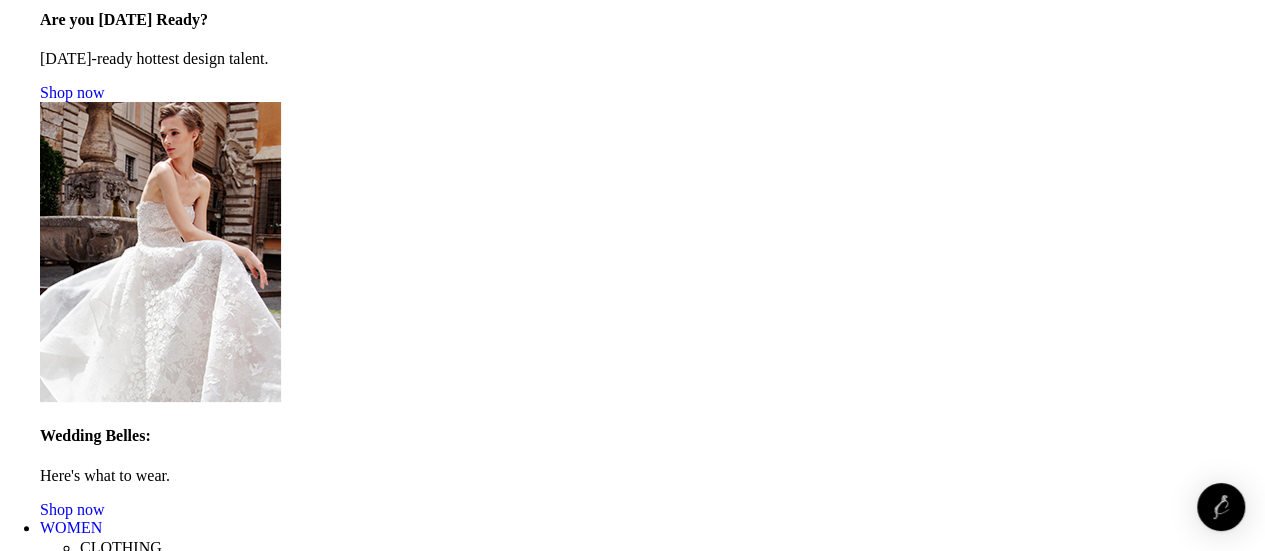 scroll, scrollTop: 1956, scrollLeft: 0, axis: vertical 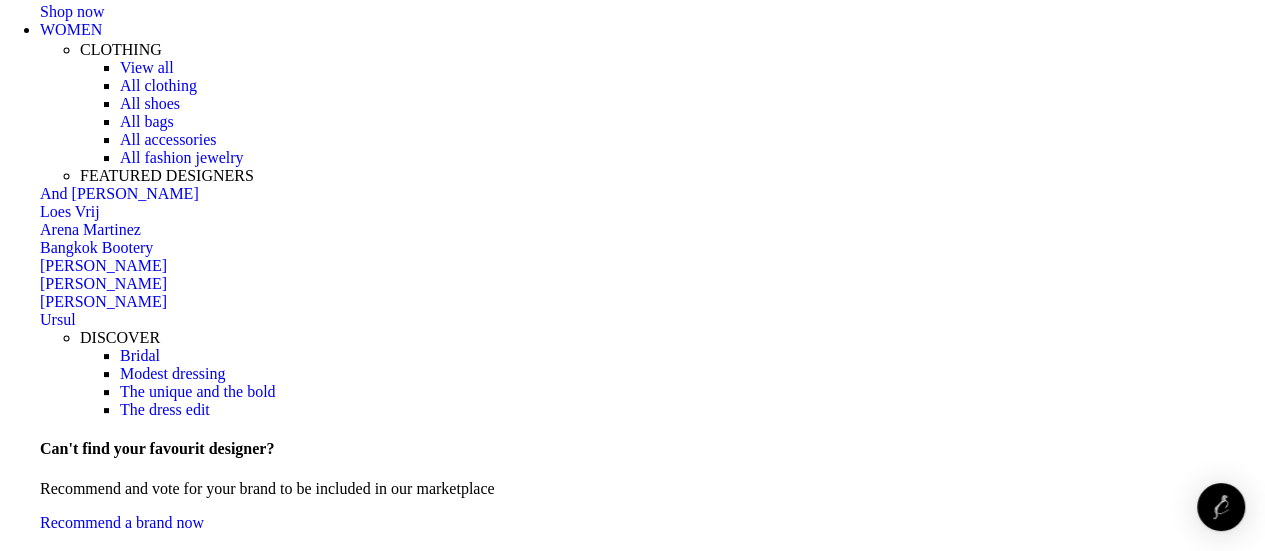 click on "3" at bounding box center [44, 23245] 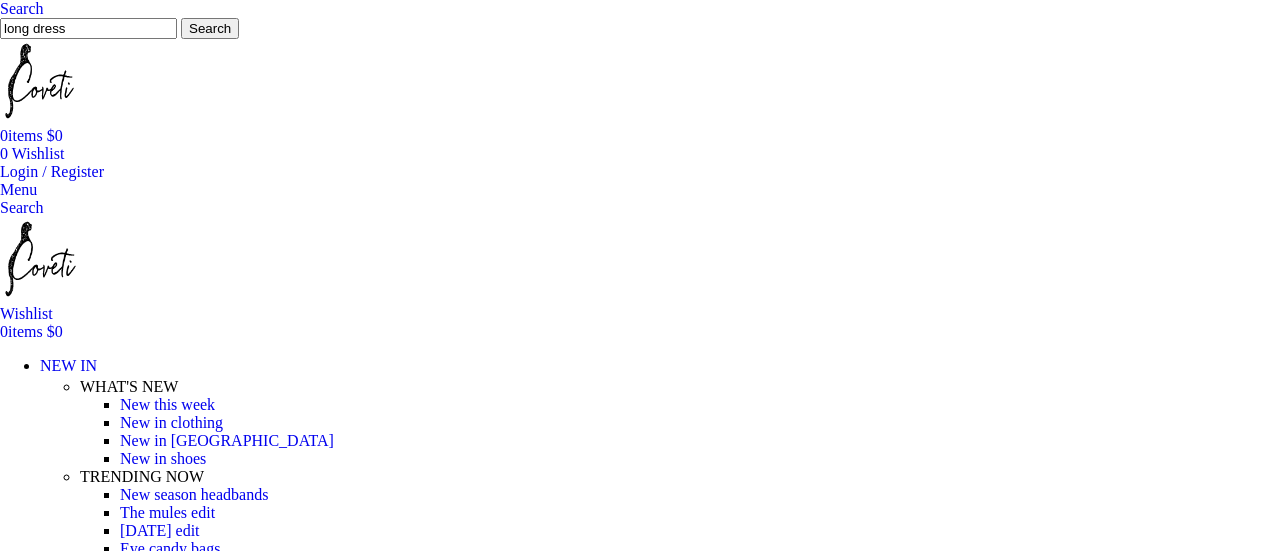 scroll, scrollTop: 0, scrollLeft: 0, axis: both 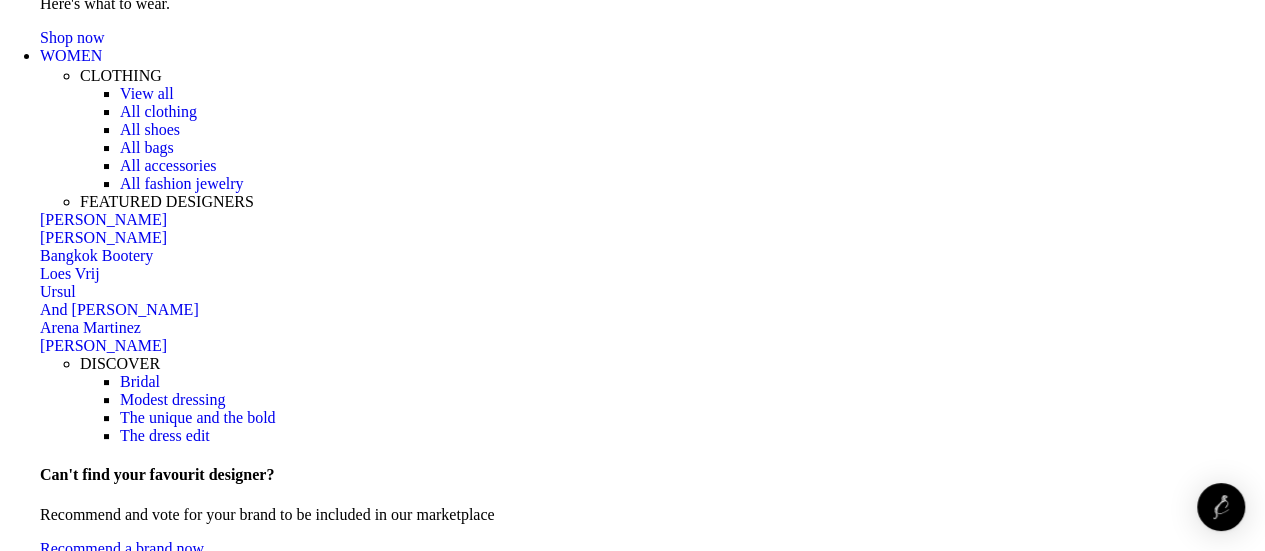 click on "4" at bounding box center [44, 23289] 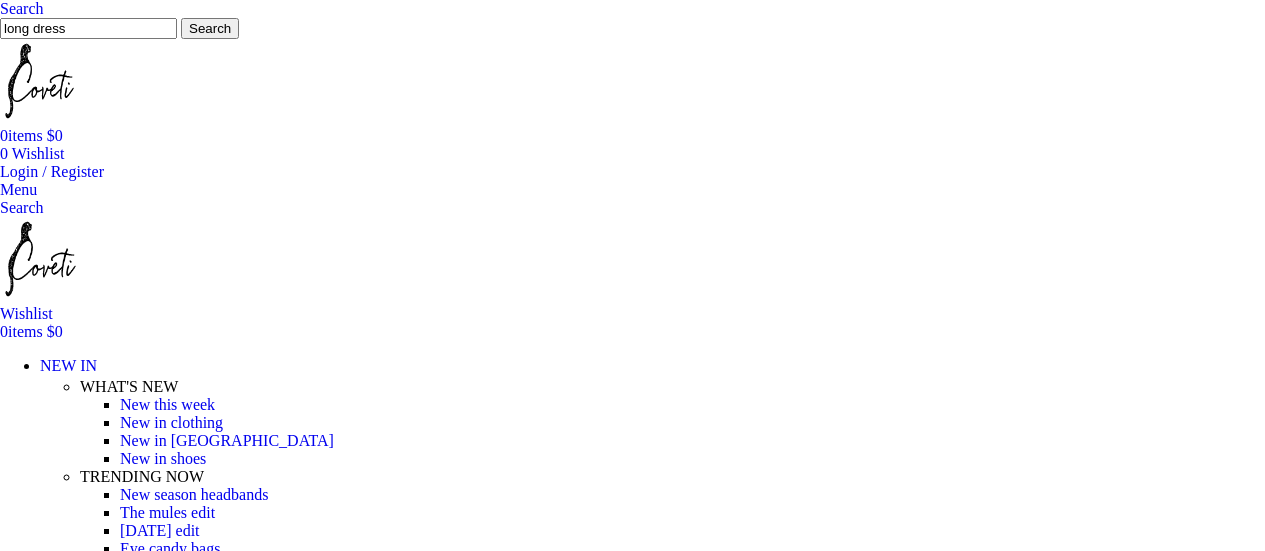 scroll, scrollTop: 0, scrollLeft: 0, axis: both 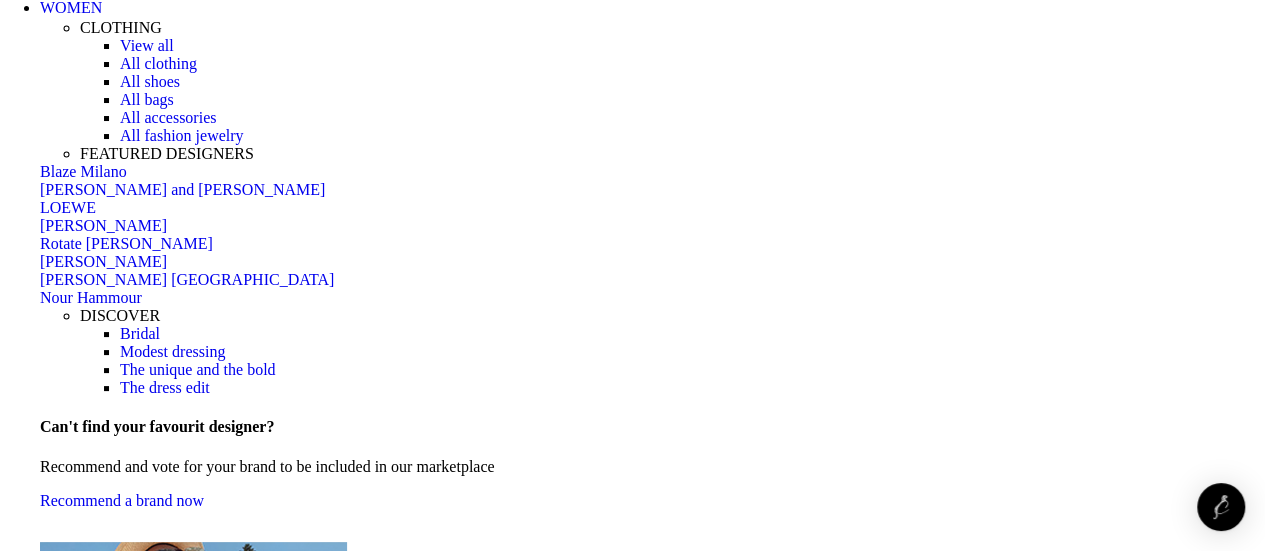 click on "5" at bounding box center (44, 23259) 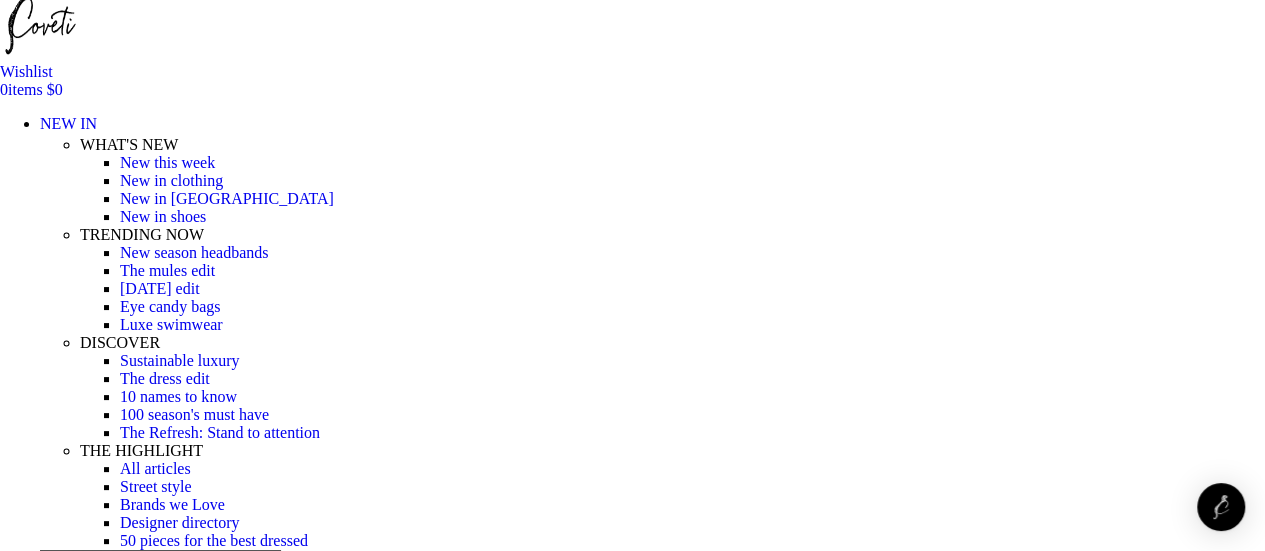 scroll, scrollTop: 0, scrollLeft: 0, axis: both 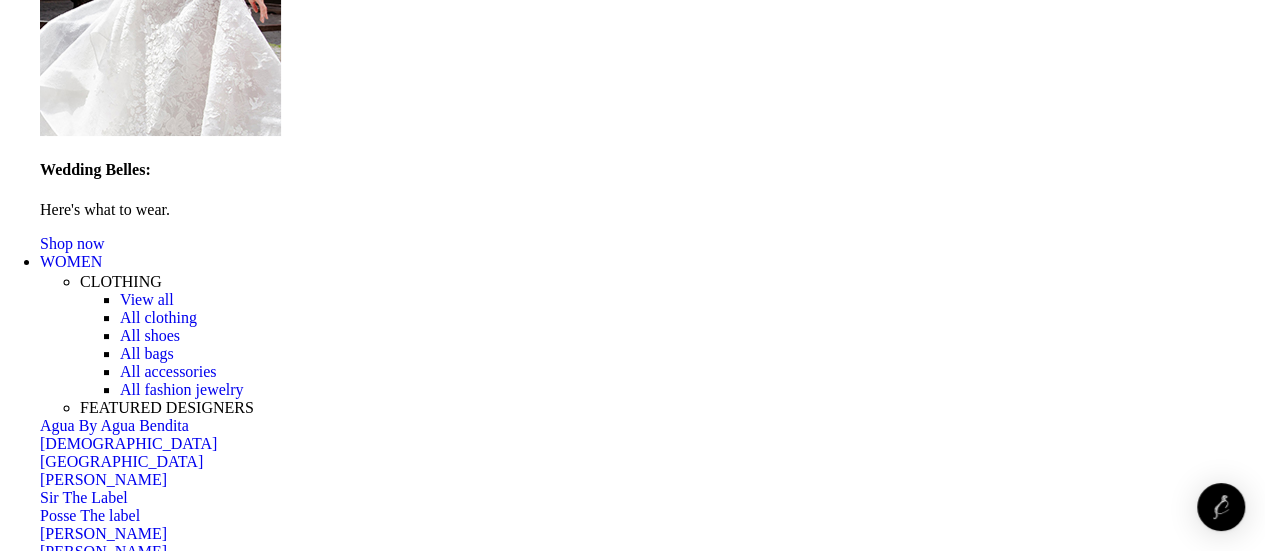click on "Relevance
Sort by popularity
Sort by average rating
Sort by latest
Sort by price: low to high
Sort by price: high to low" at bounding box center [84, 21129] 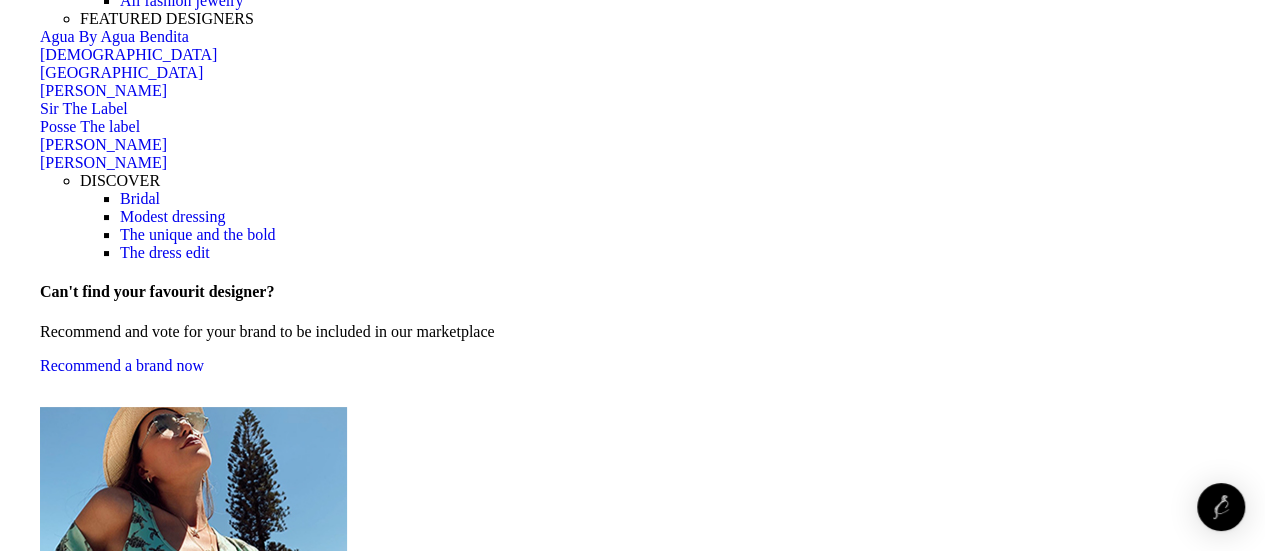 scroll, scrollTop: 2555, scrollLeft: 0, axis: vertical 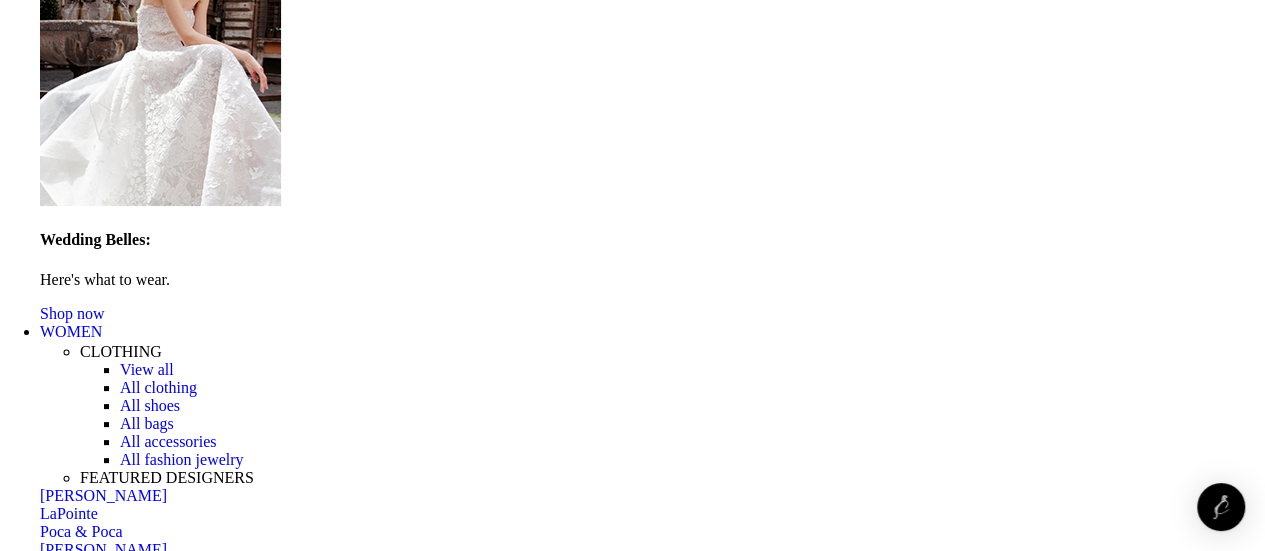 click on "150" at bounding box center [100, 21180] 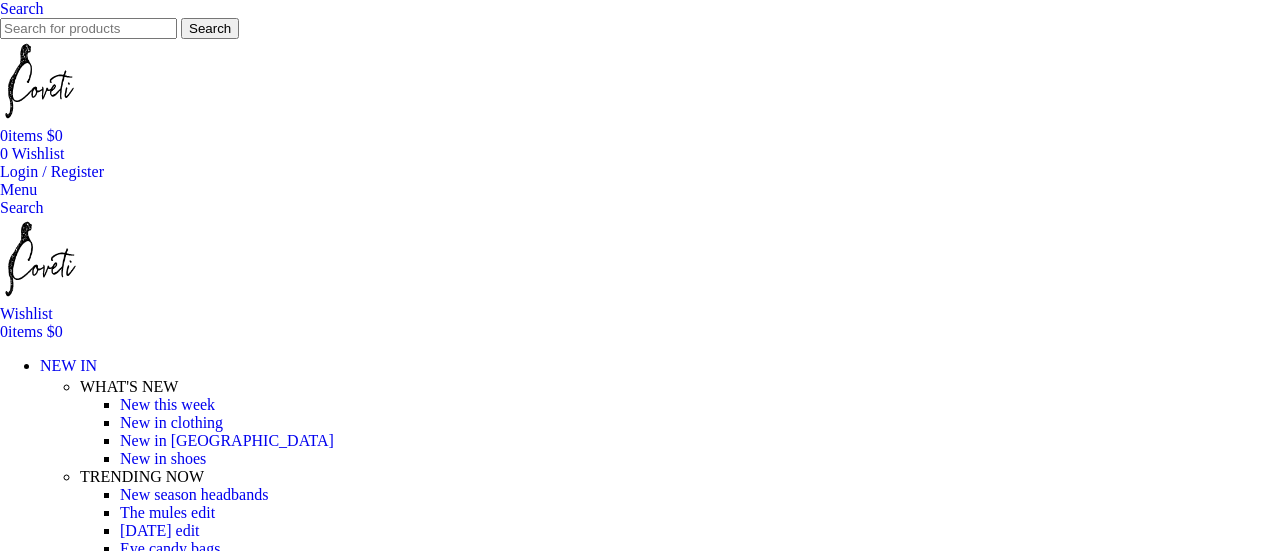 scroll, scrollTop: 0, scrollLeft: 0, axis: both 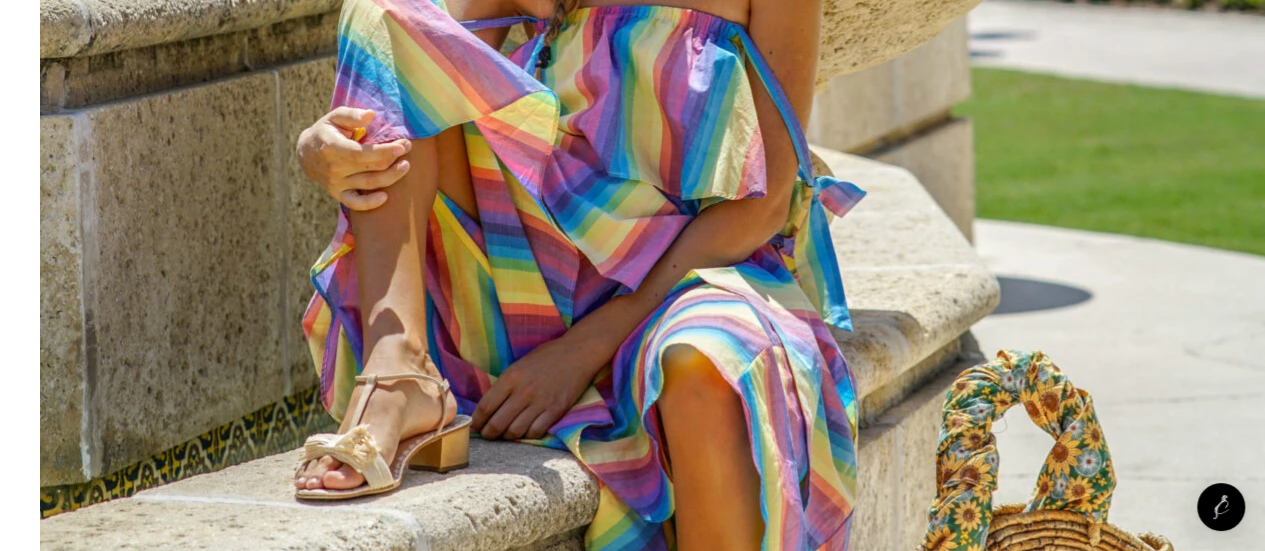 click at bounding box center [88, -11239] 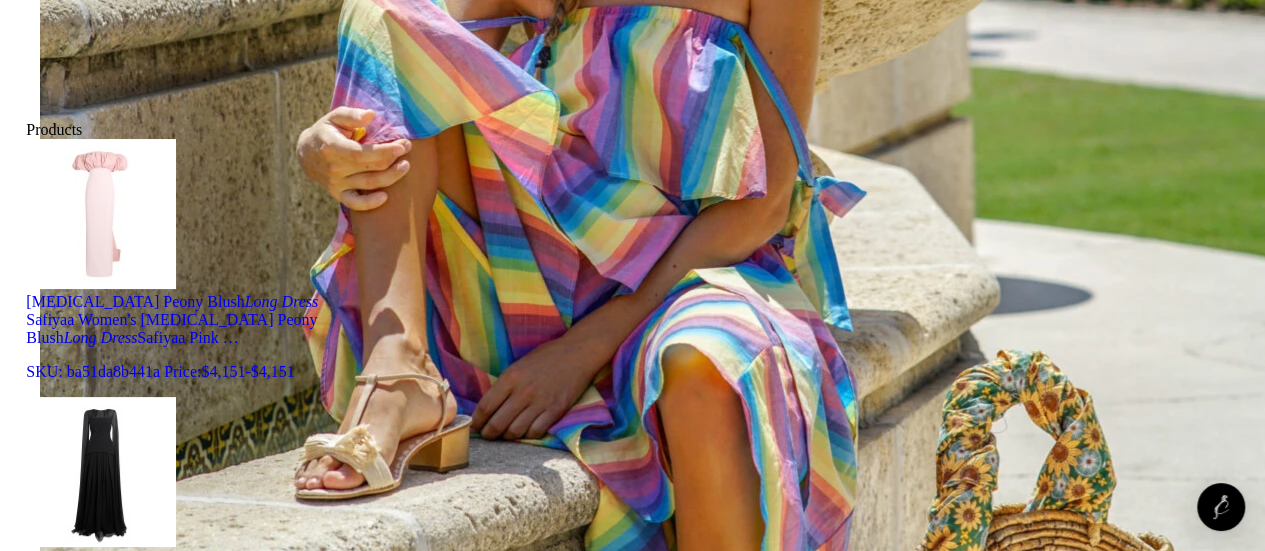 type on "long dress" 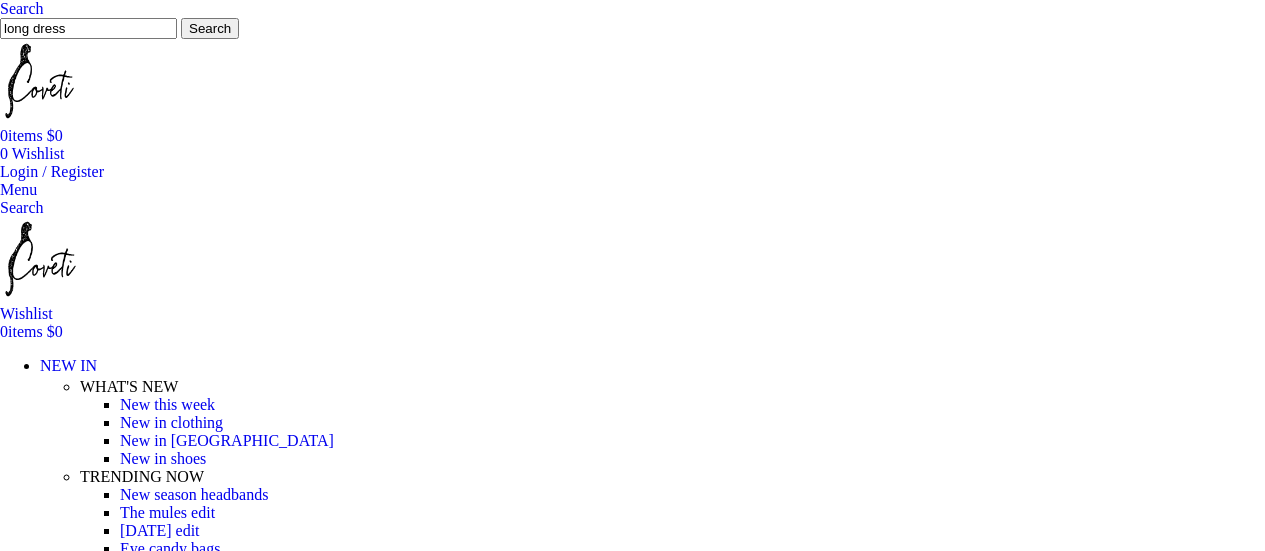 scroll, scrollTop: 0, scrollLeft: 0, axis: both 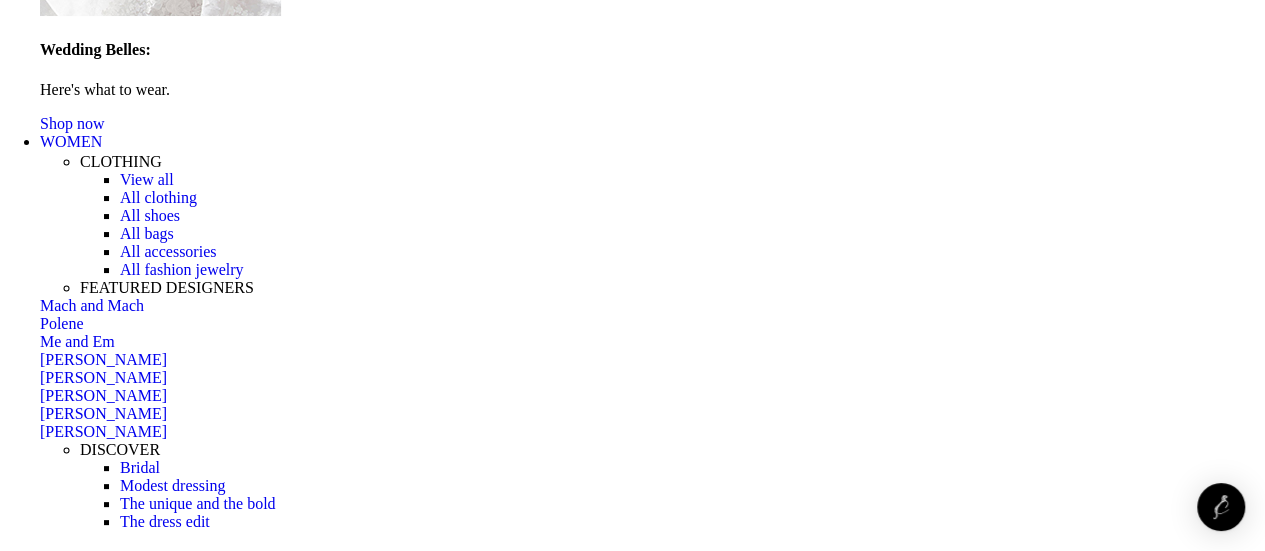 click at bounding box center [0, 21000] 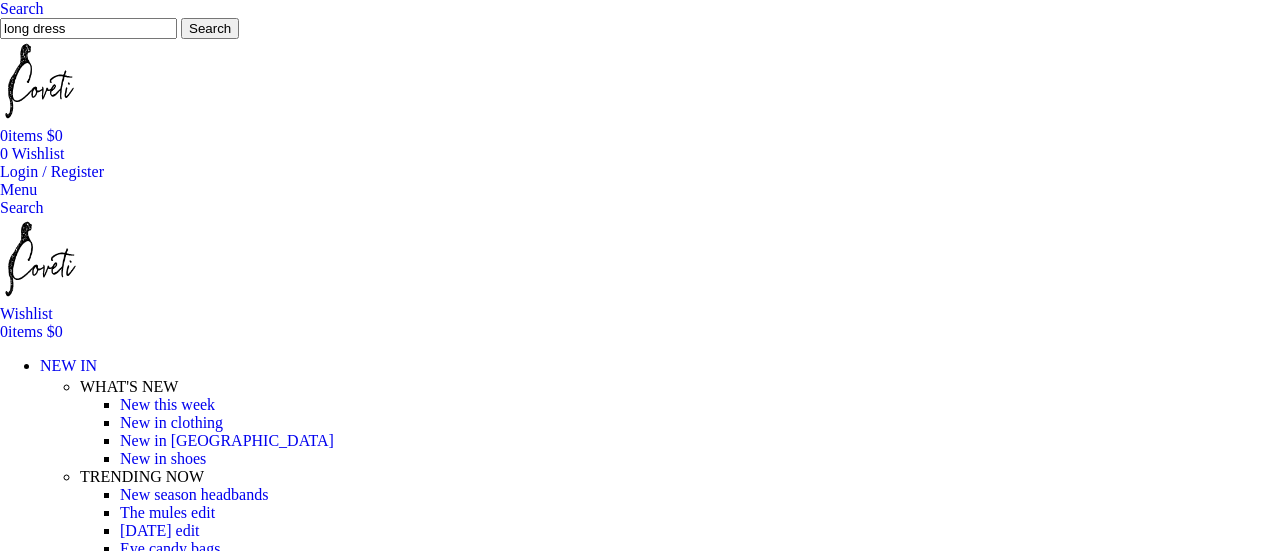 scroll, scrollTop: 0, scrollLeft: 0, axis: both 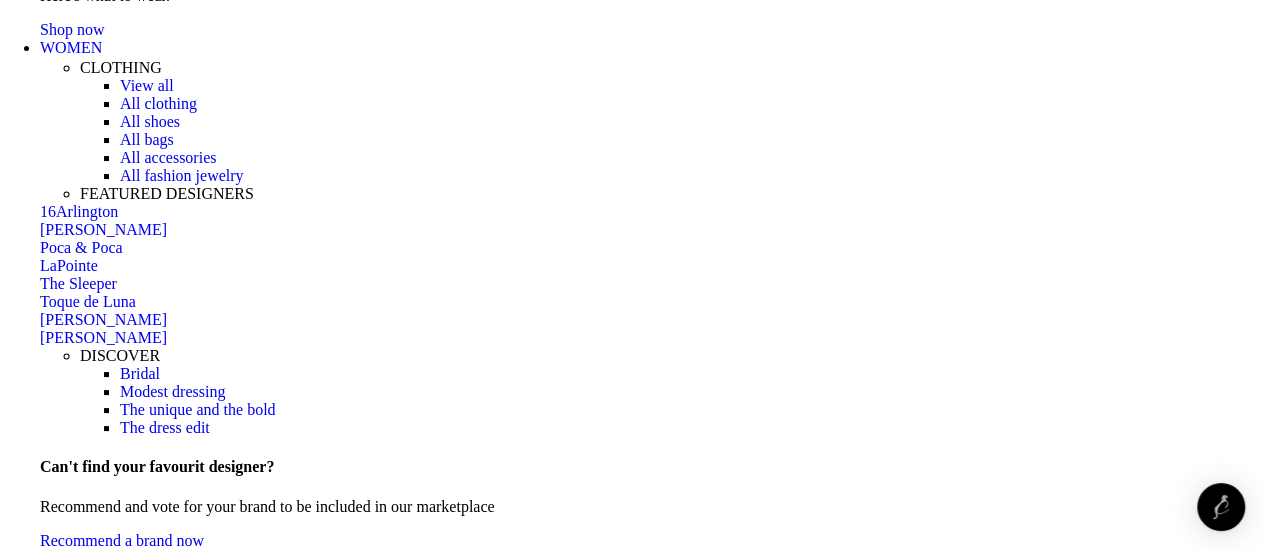 click on "362" at bounding box center (52, 23335) 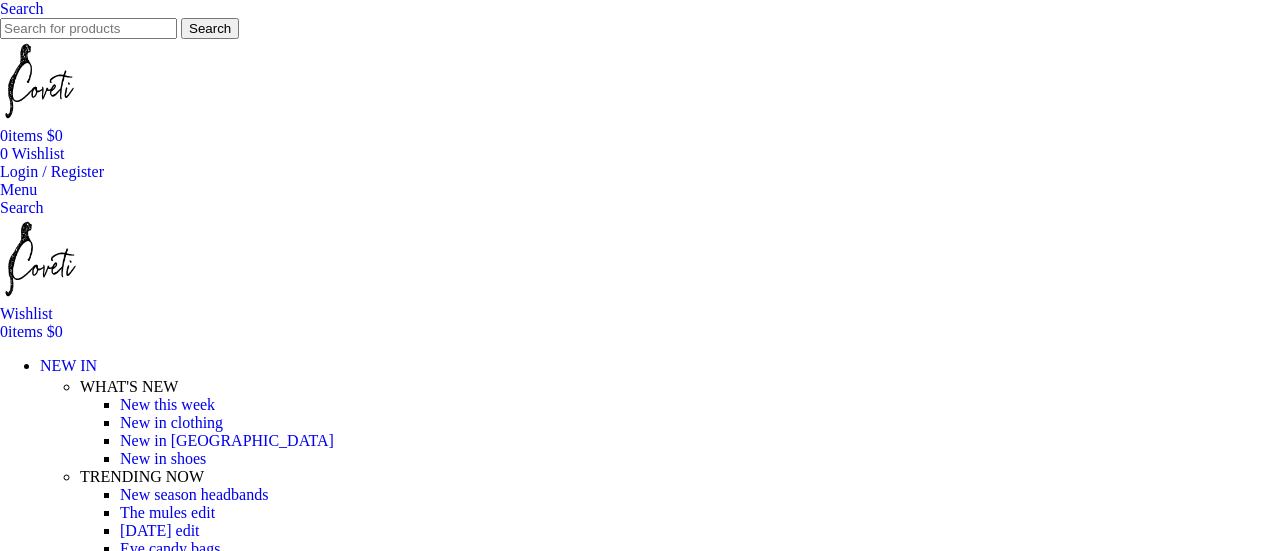 scroll, scrollTop: 0, scrollLeft: 0, axis: both 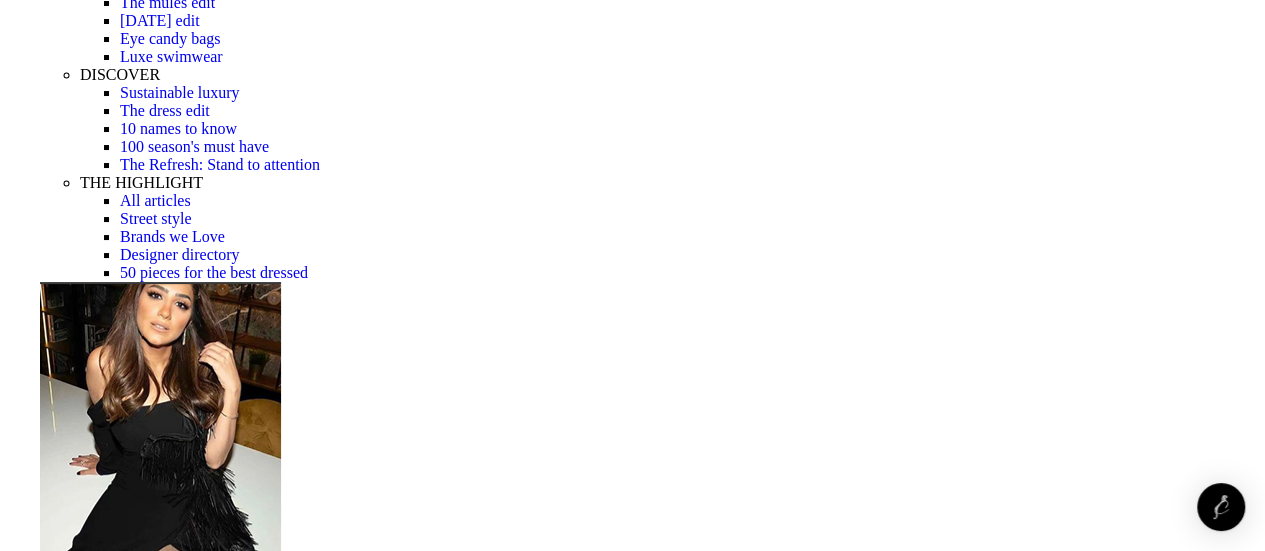 click on "SHOP NOW" at bounding box center (20, 16649) 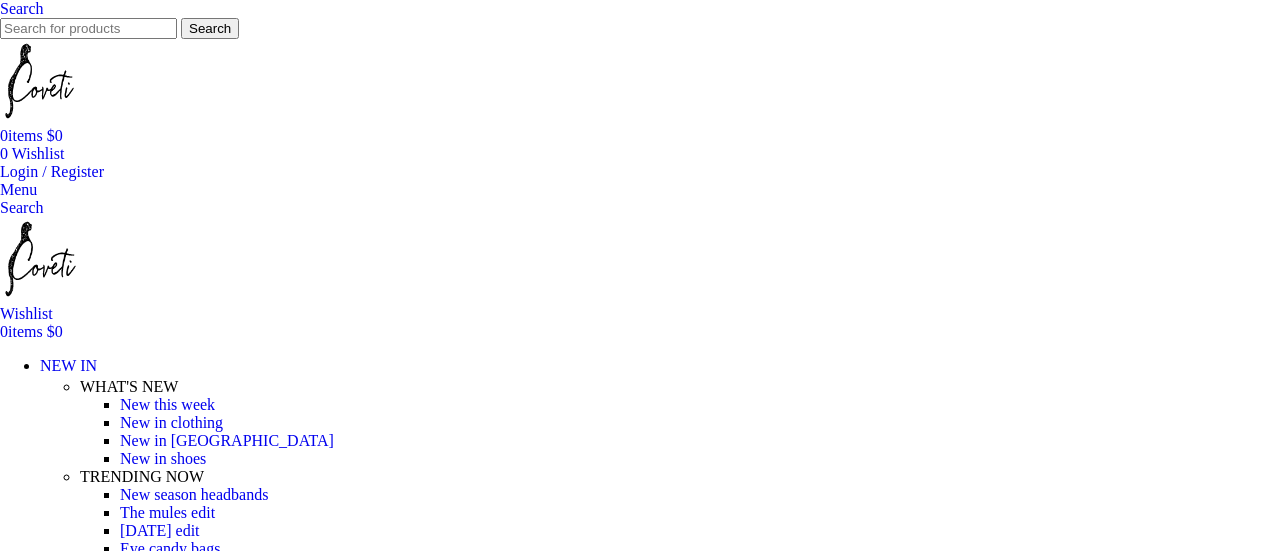 scroll, scrollTop: 0, scrollLeft: 0, axis: both 